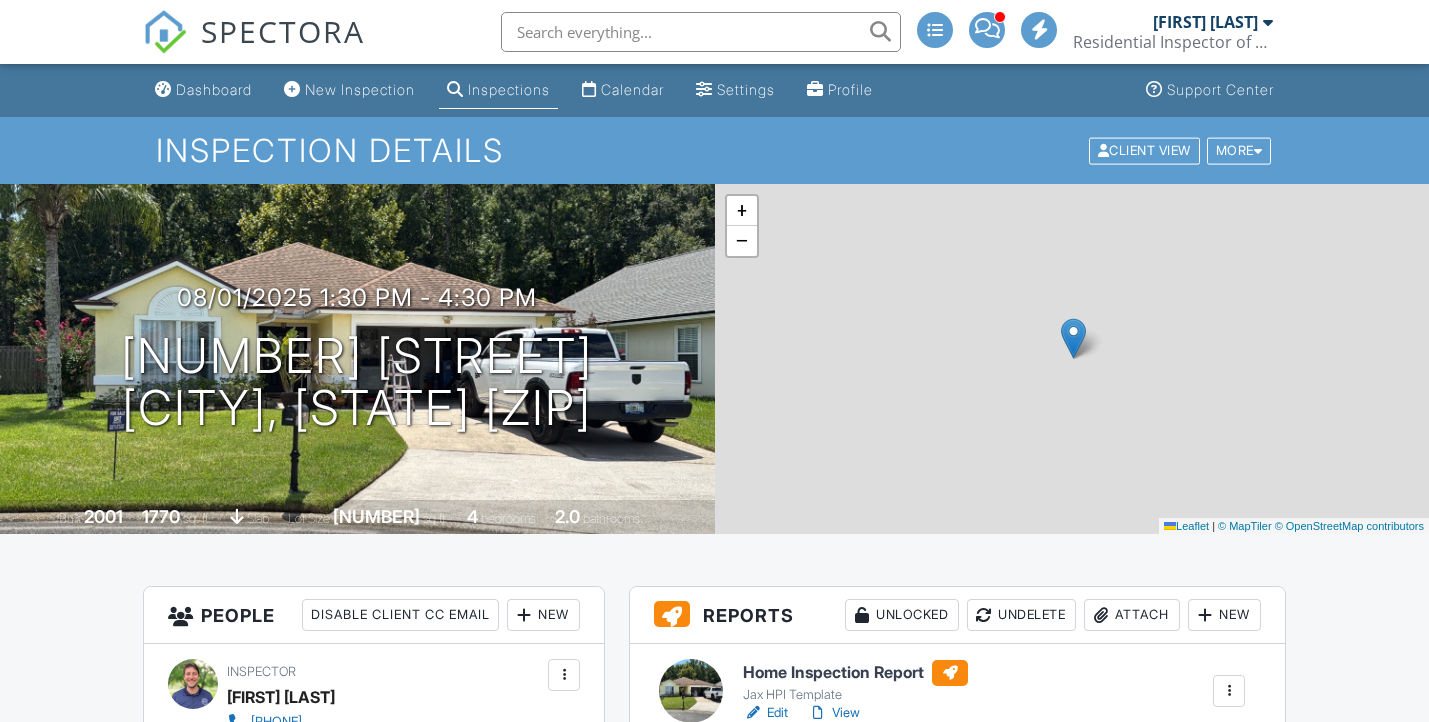 scroll, scrollTop: 0, scrollLeft: 0, axis: both 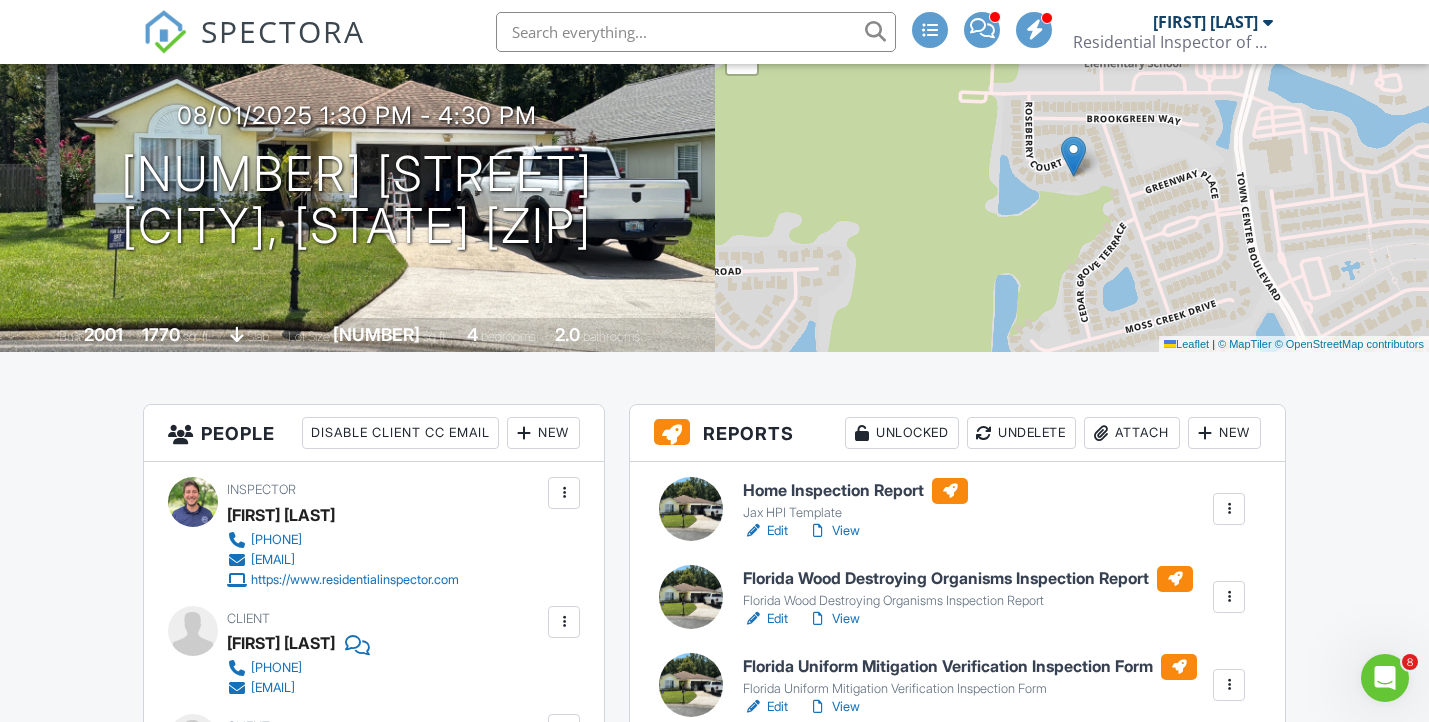 click on "Edit" at bounding box center [765, 531] 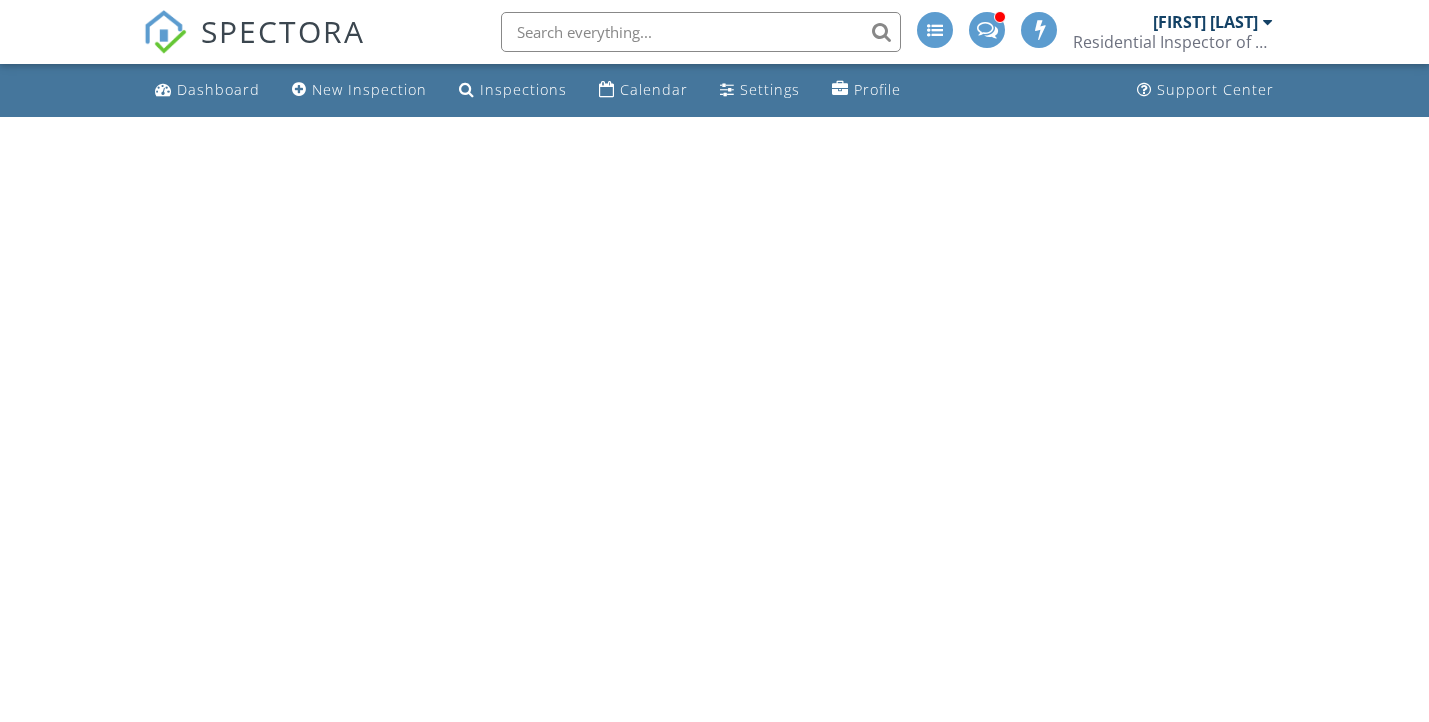 scroll, scrollTop: 0, scrollLeft: 0, axis: both 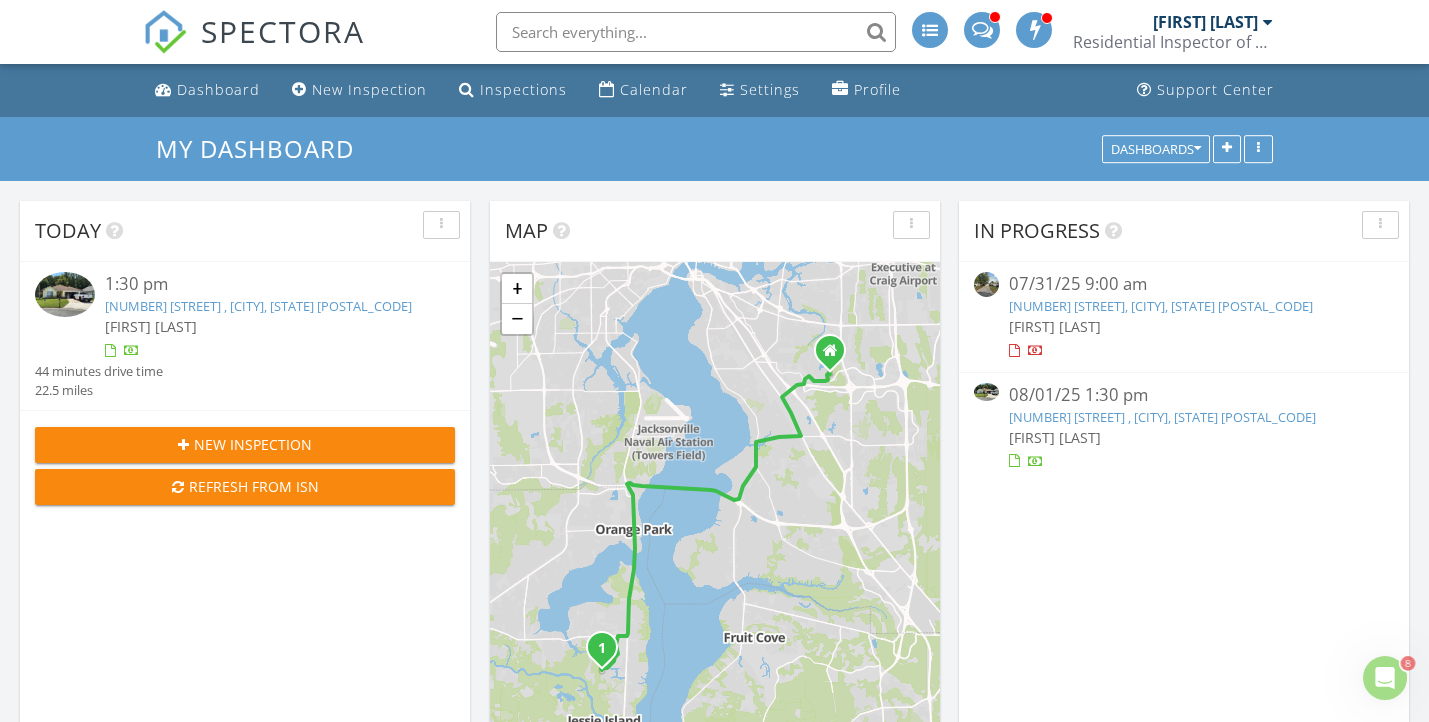 click on "[FIRST] [LAST]" at bounding box center (262, 326) 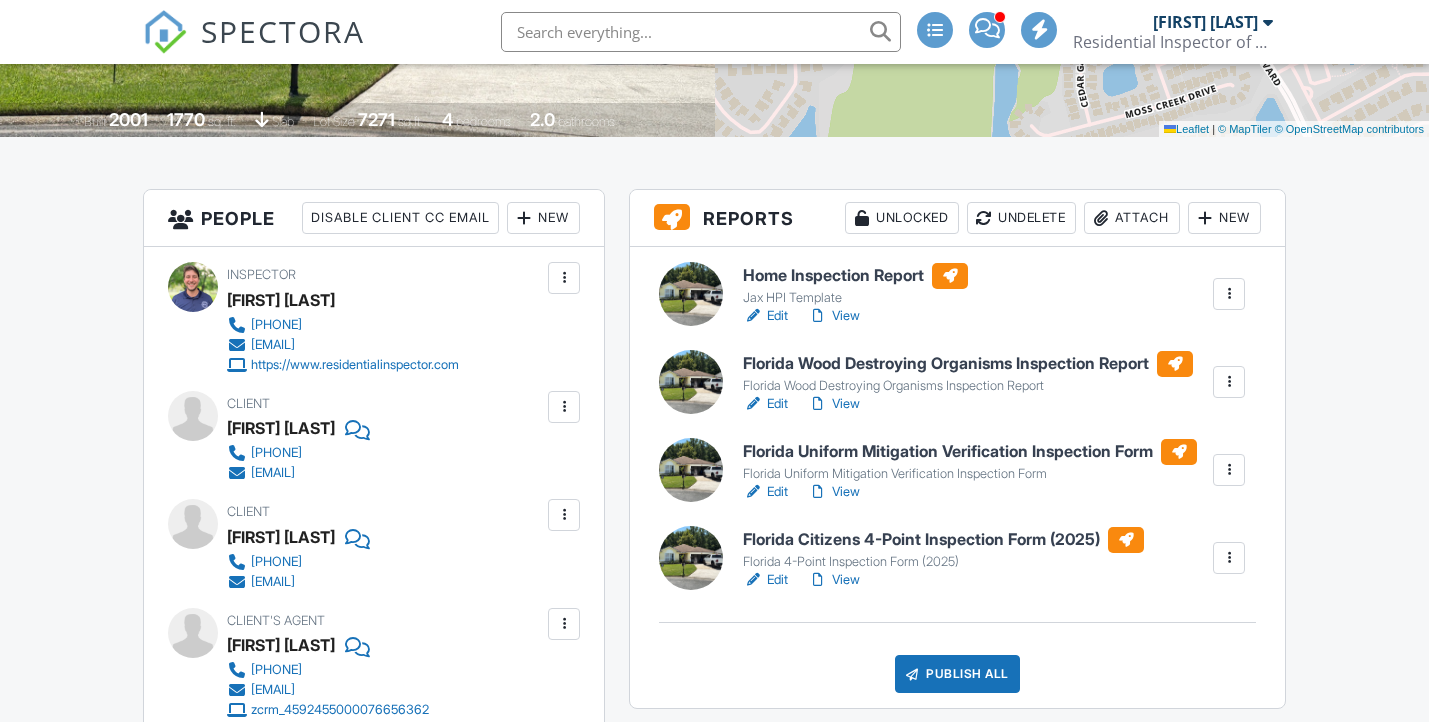 scroll, scrollTop: 397, scrollLeft: 0, axis: vertical 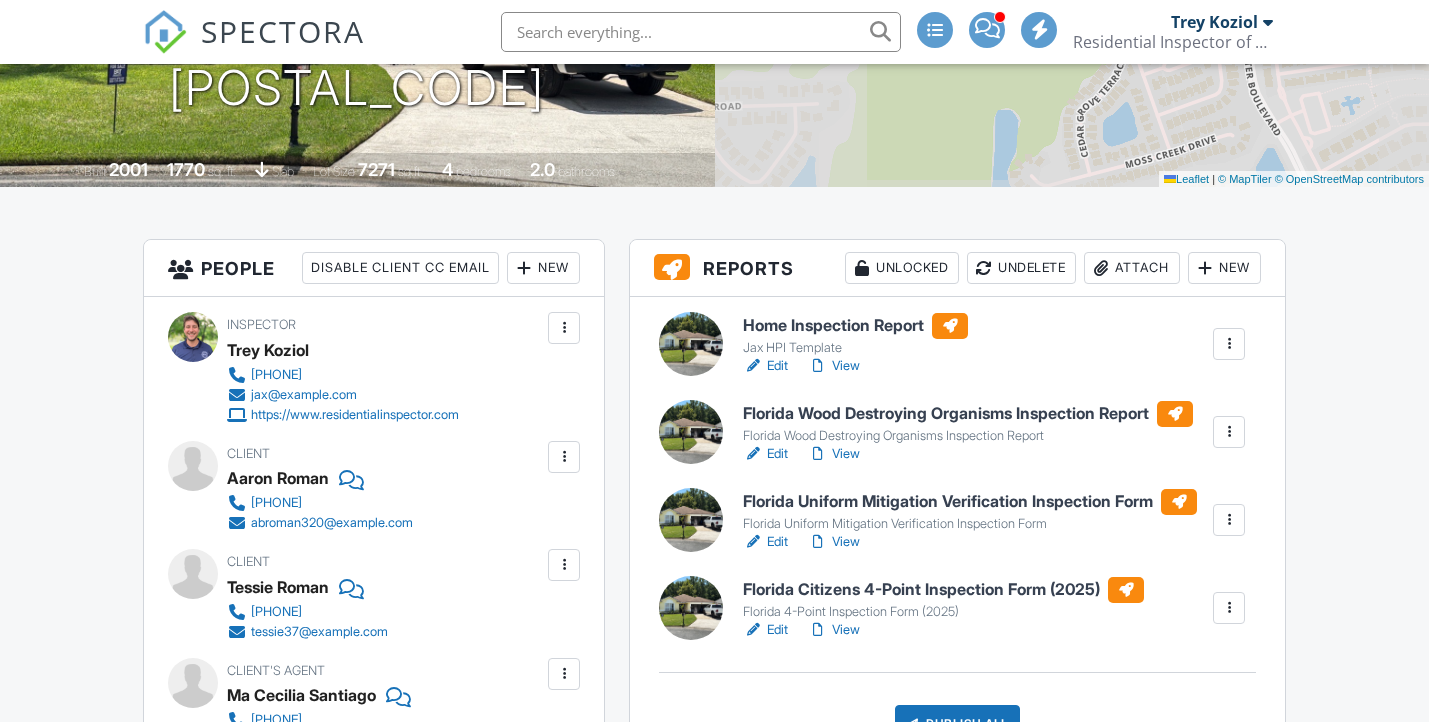 click on "View" at bounding box center (834, 542) 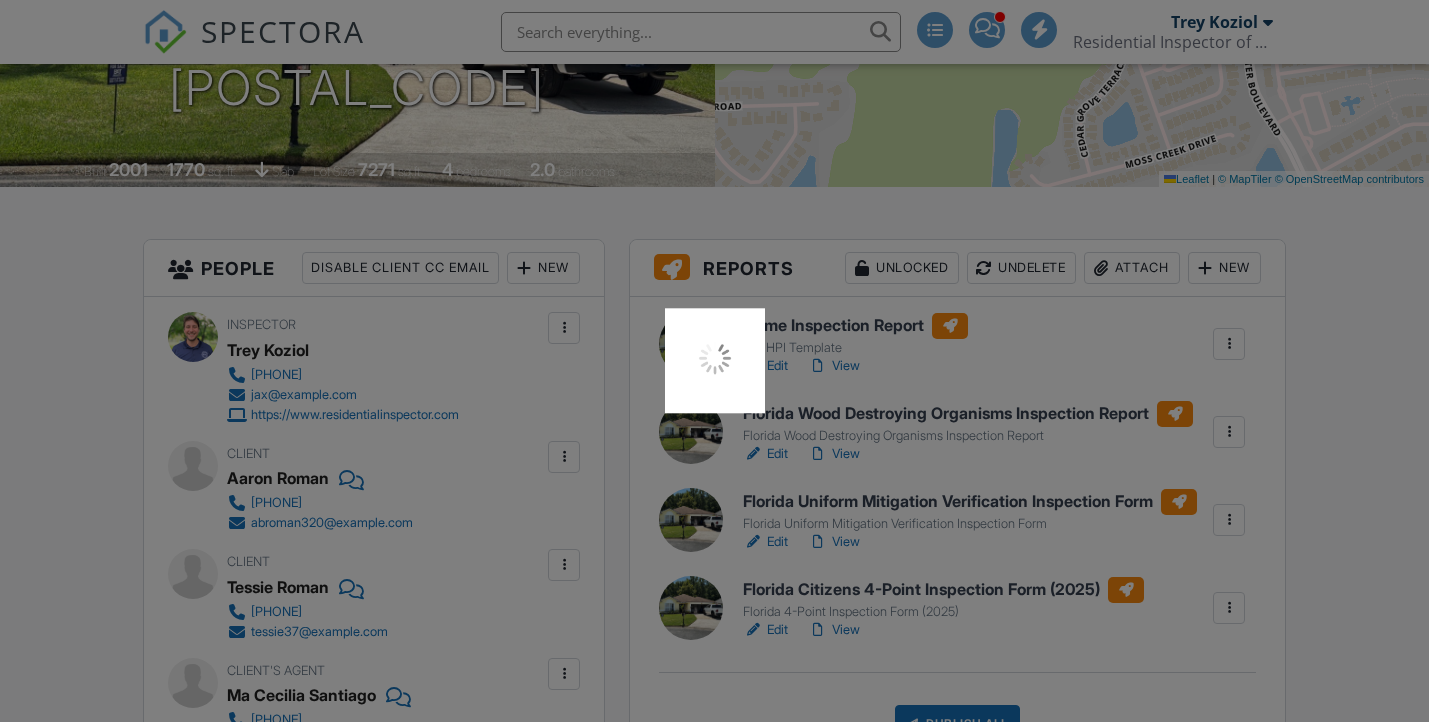 scroll, scrollTop: 347, scrollLeft: 0, axis: vertical 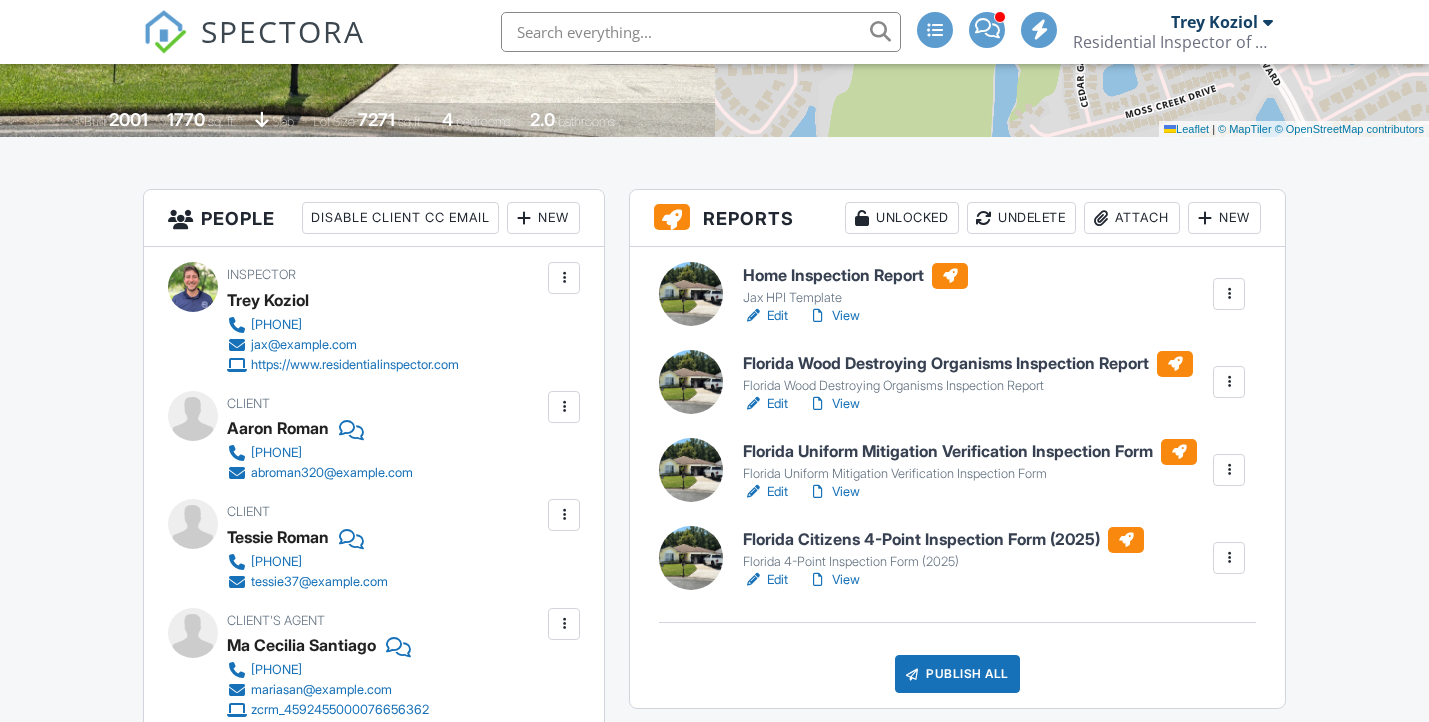 click on "View" at bounding box center (834, 404) 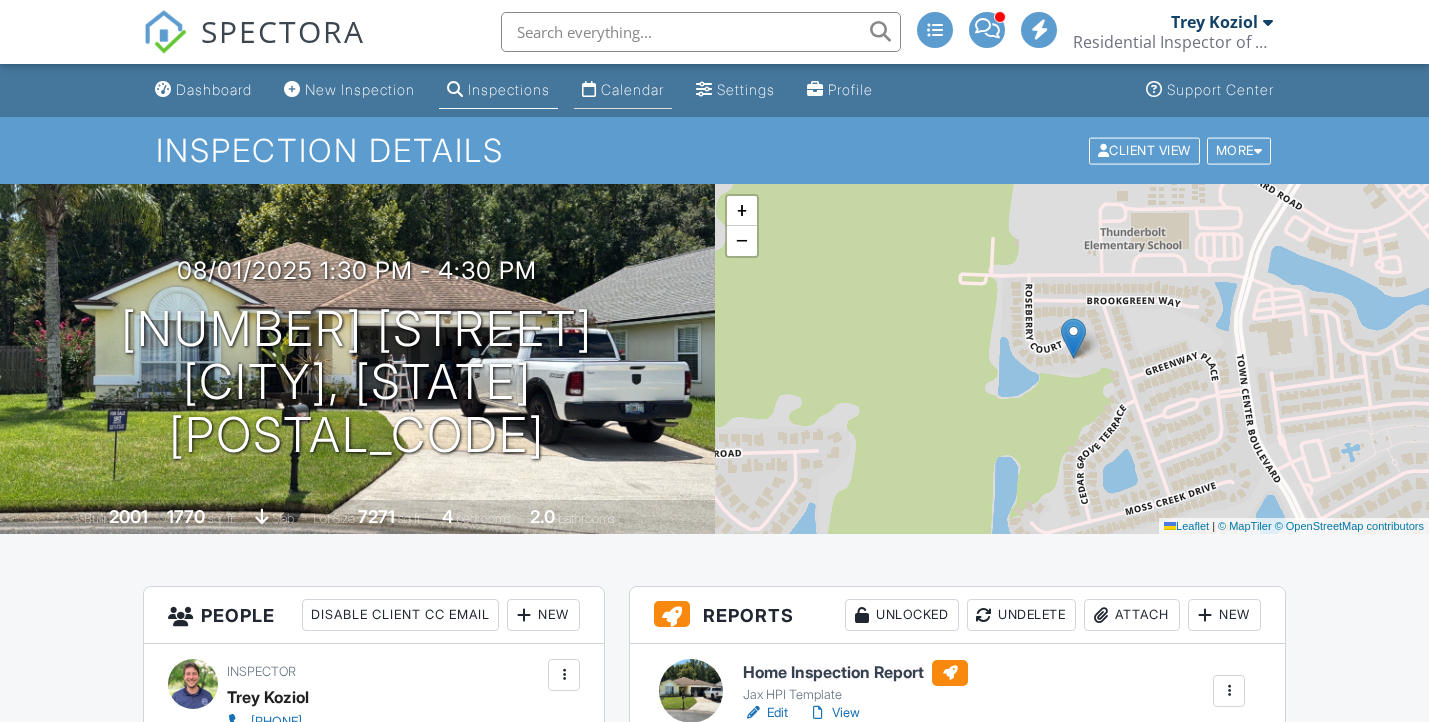 click on "Calendar" at bounding box center (632, 89) 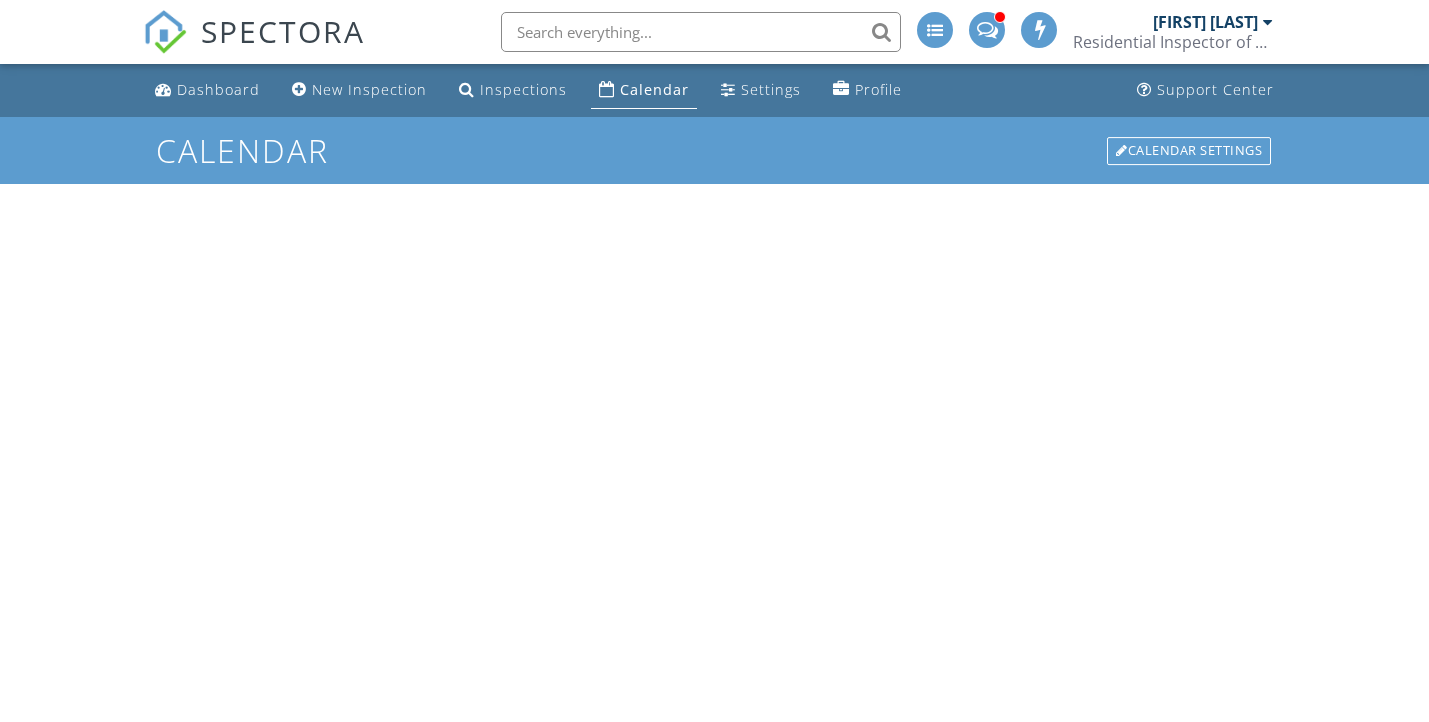 scroll, scrollTop: 0, scrollLeft: 0, axis: both 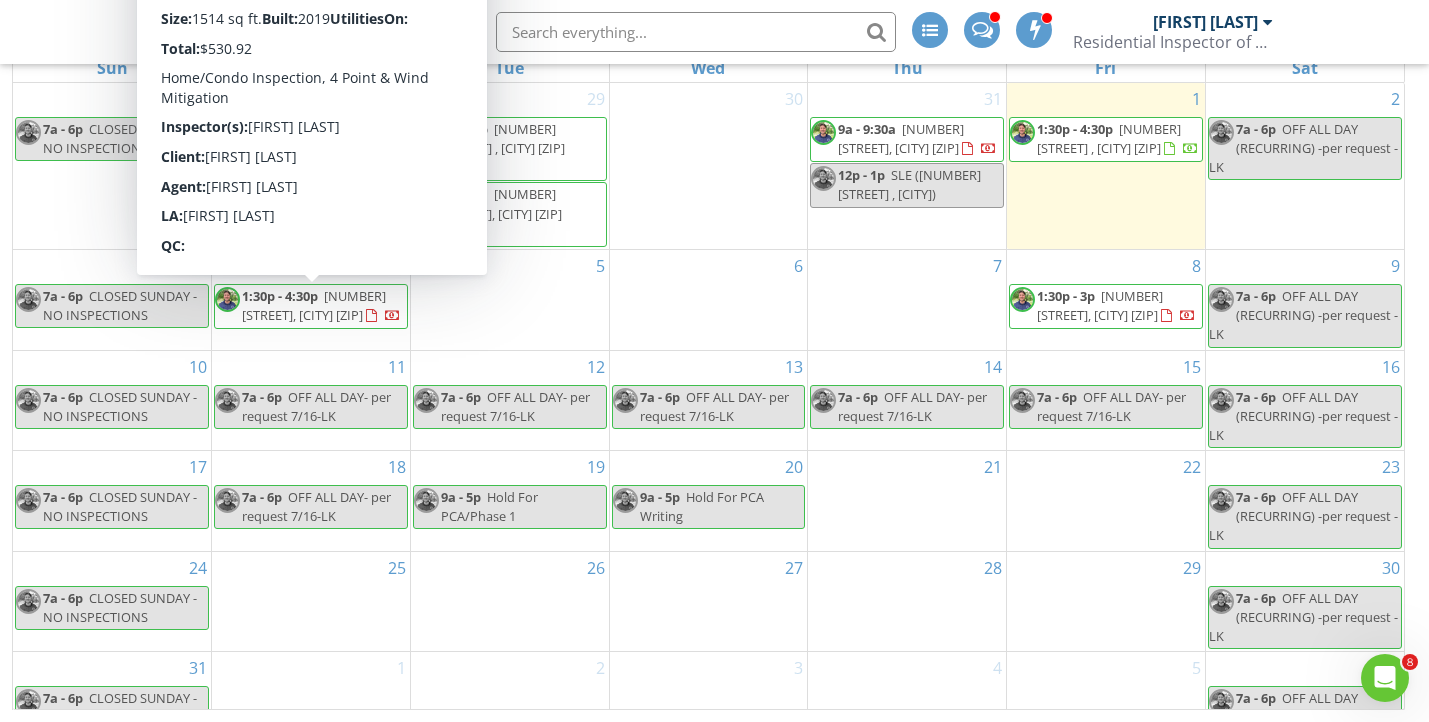 click on "[TIME] - [TIME]
[NUMBER] [STREET], [CITY] [ZIP]" at bounding box center (311, 306) 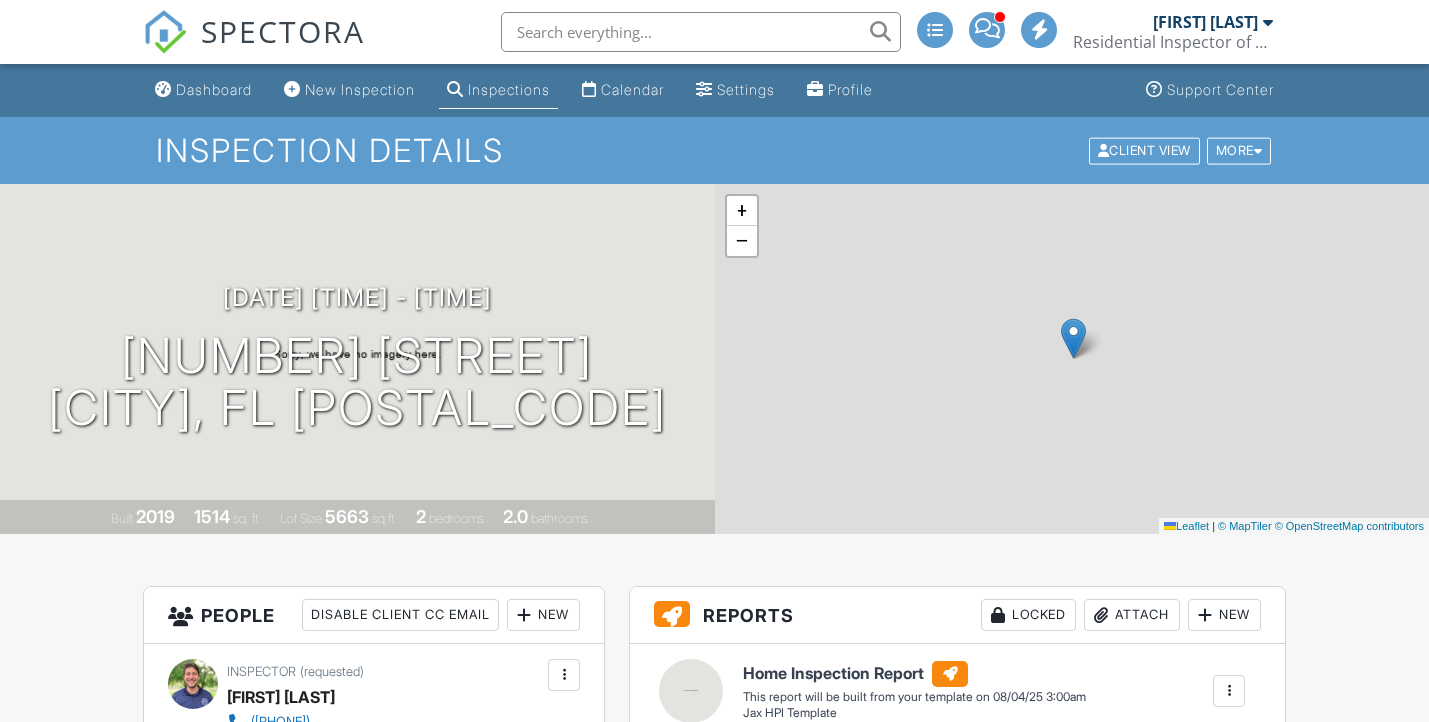 scroll, scrollTop: 0, scrollLeft: 0, axis: both 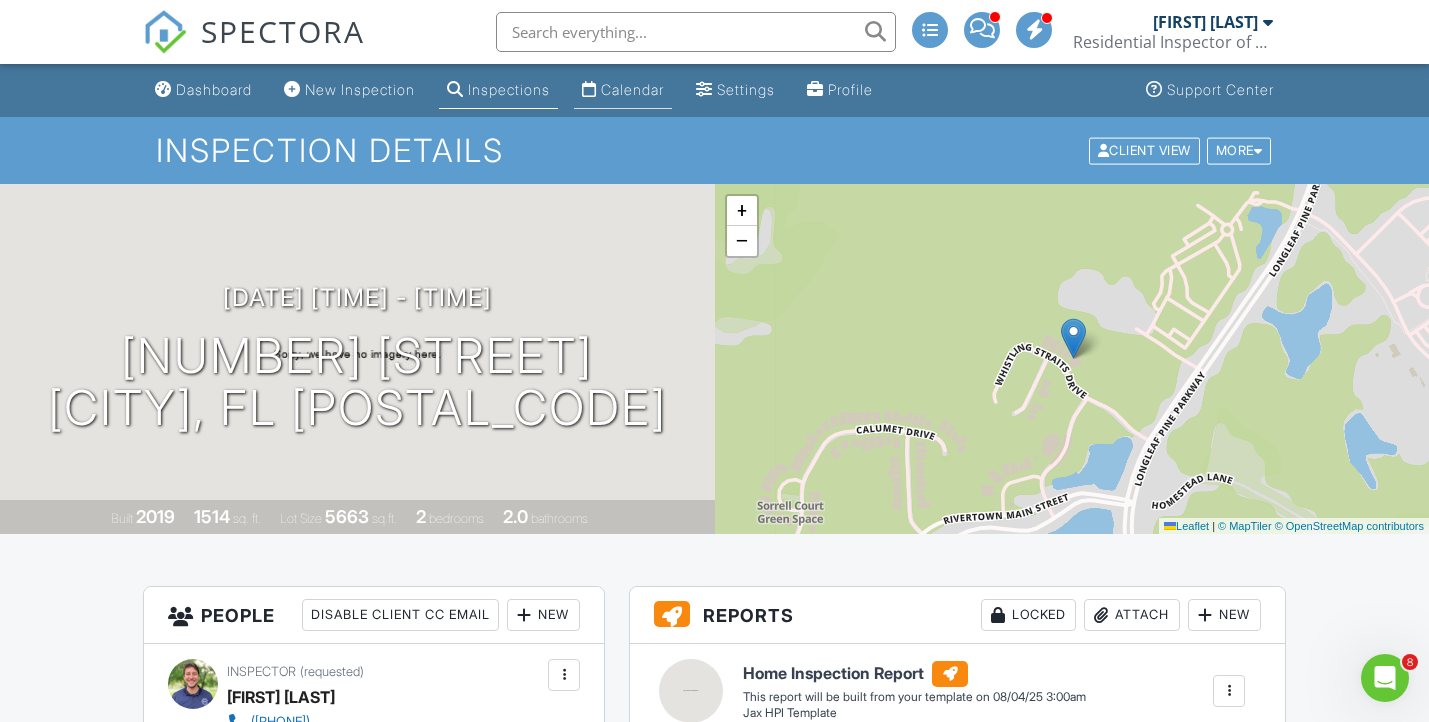 click on "Calendar" at bounding box center [632, 89] 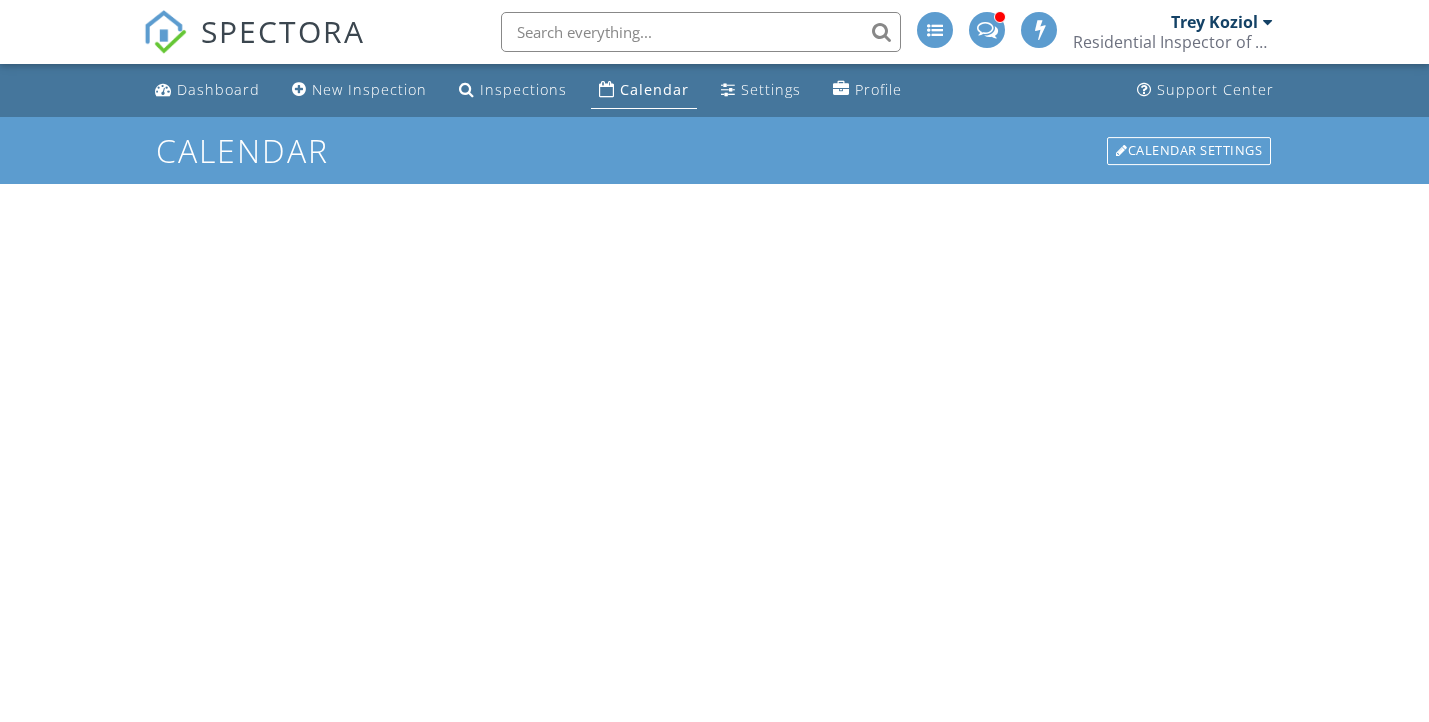 scroll, scrollTop: 0, scrollLeft: 0, axis: both 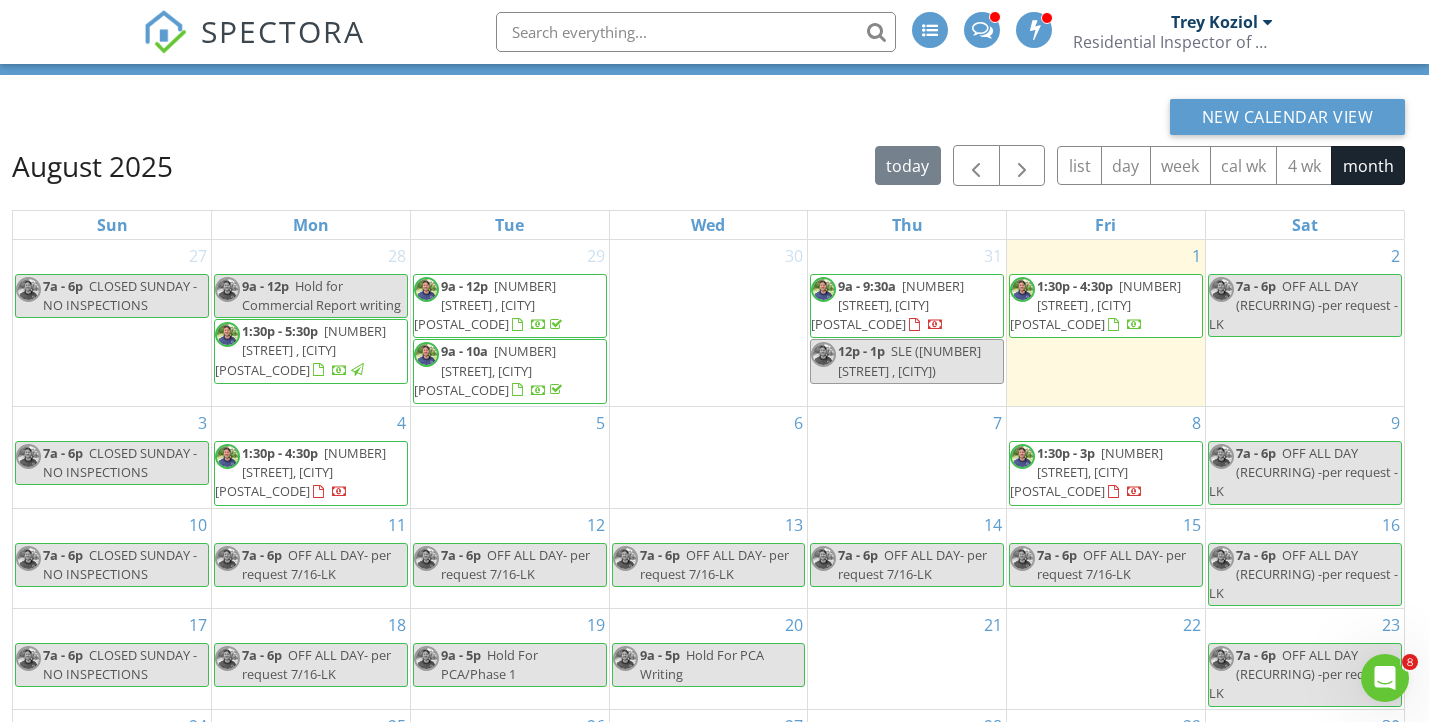 click on "1:30p - 4:30p
1558 Roseberry Ct , Fleming Island 32003" at bounding box center (1106, 306) 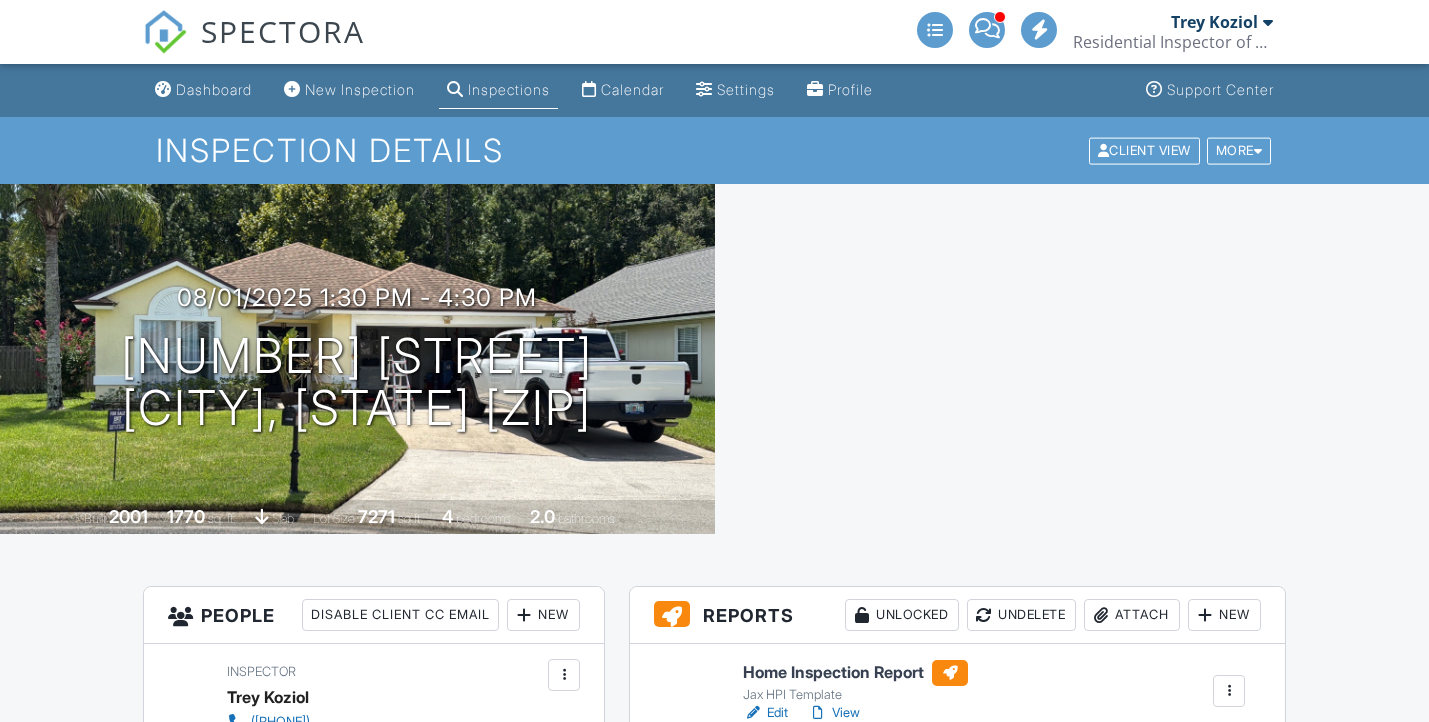 scroll, scrollTop: 0, scrollLeft: 0, axis: both 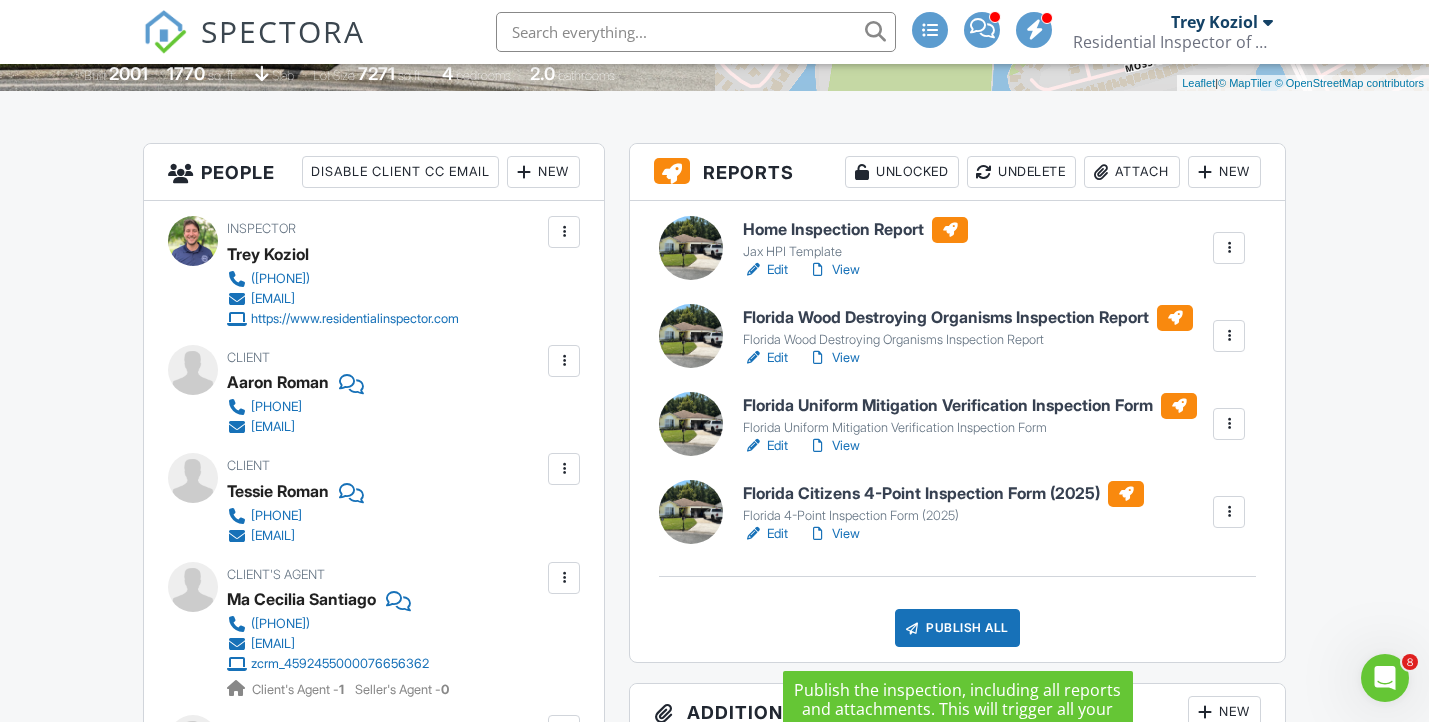 click on "Publish All" at bounding box center (957, 628) 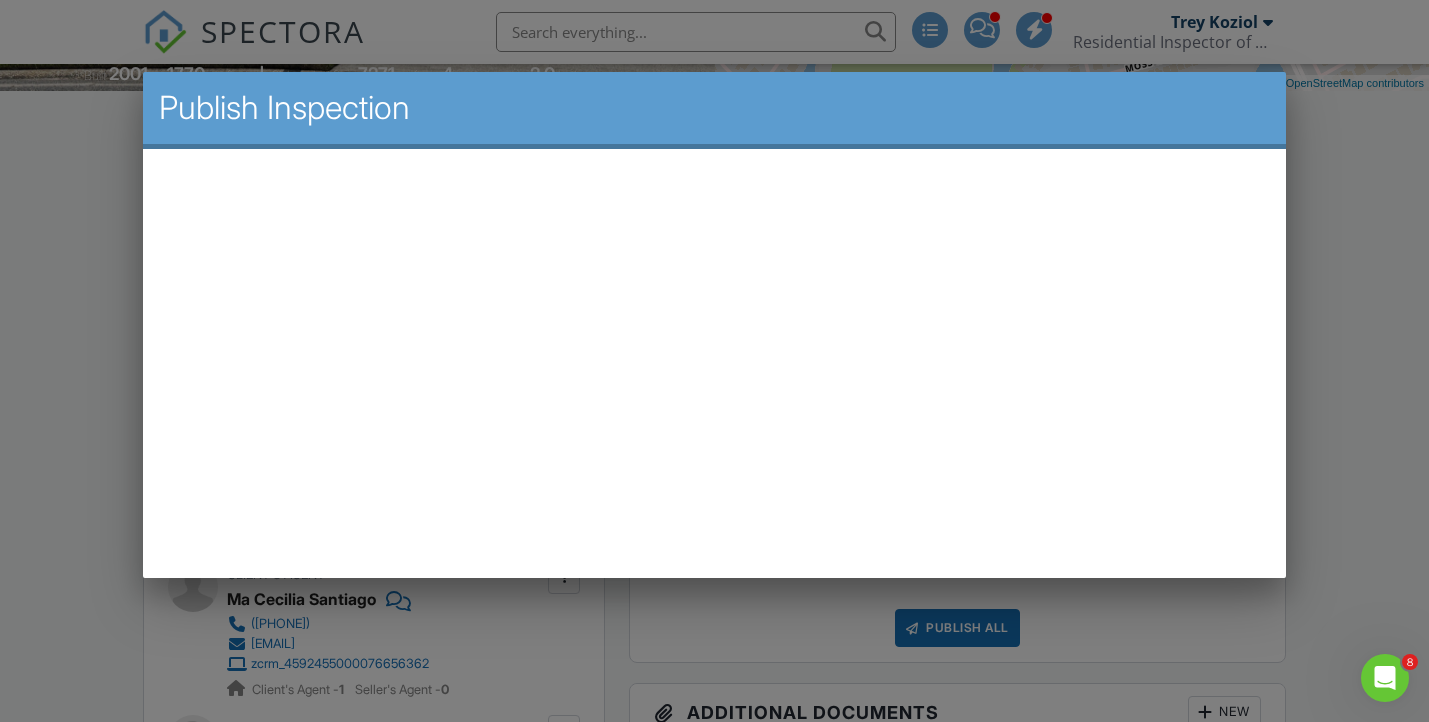 scroll, scrollTop: 0, scrollLeft: 0, axis: both 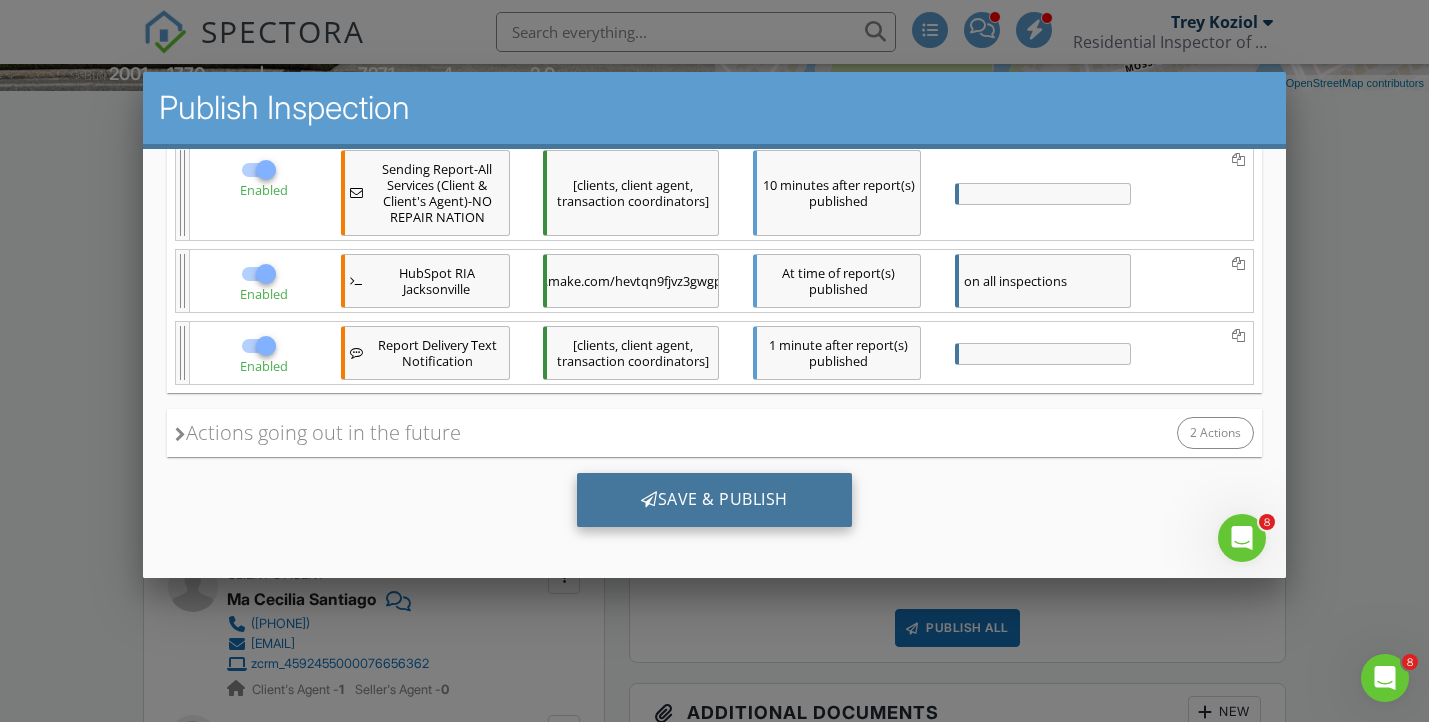 click on "Save & Publish" at bounding box center [713, 500] 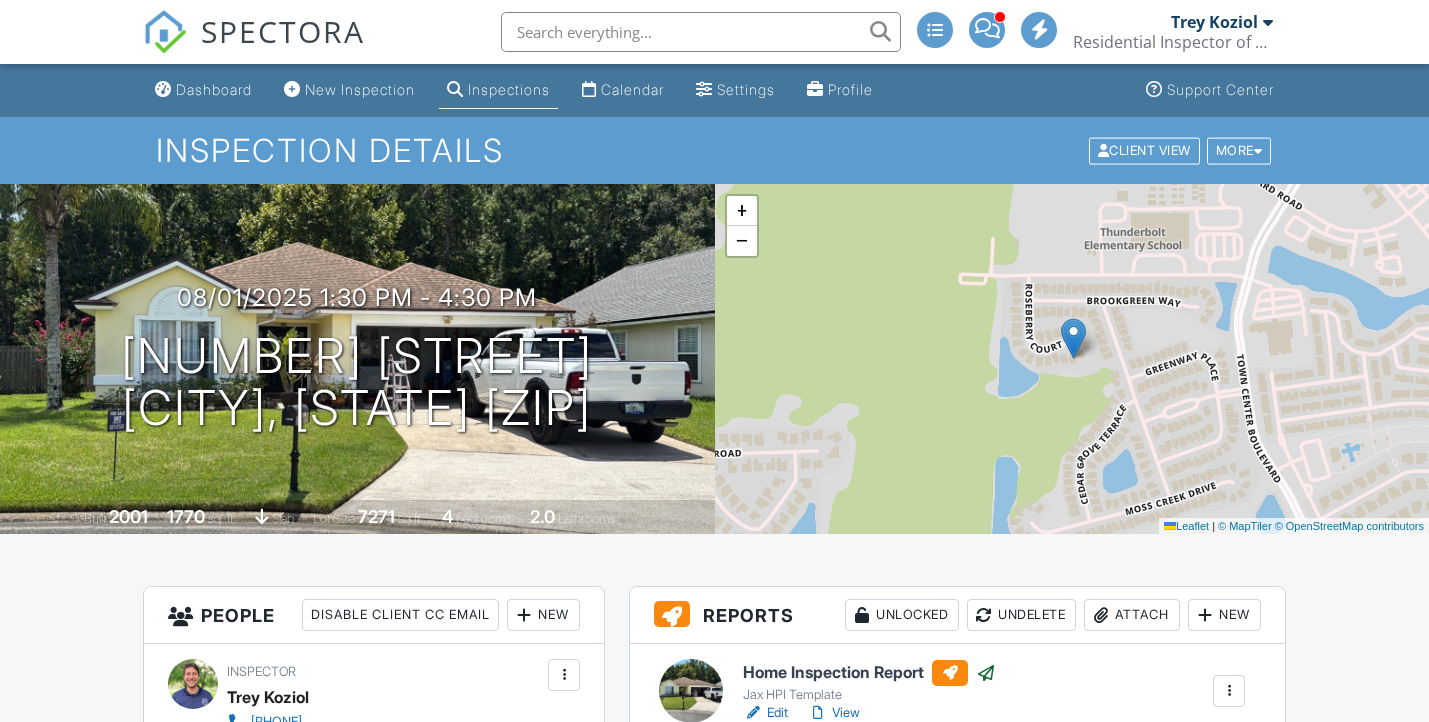 scroll, scrollTop: 0, scrollLeft: 0, axis: both 